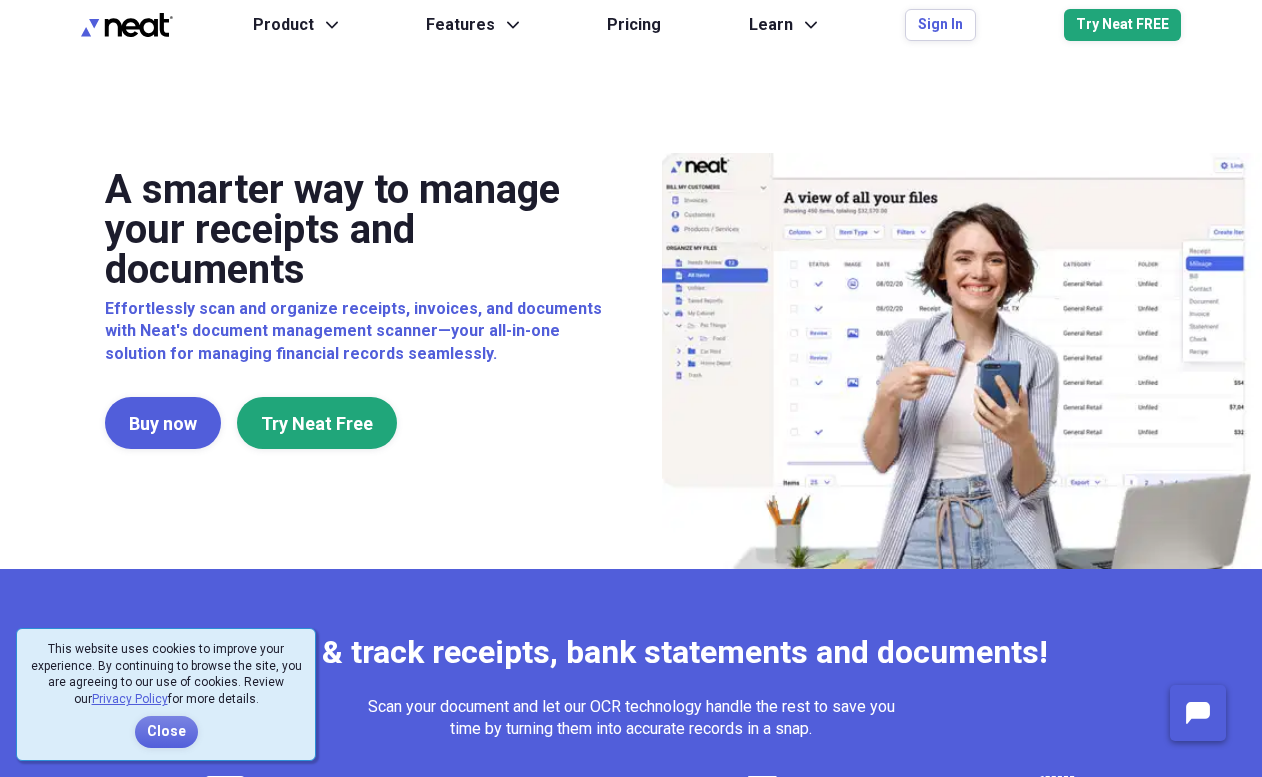 scroll, scrollTop: 0, scrollLeft: 0, axis: both 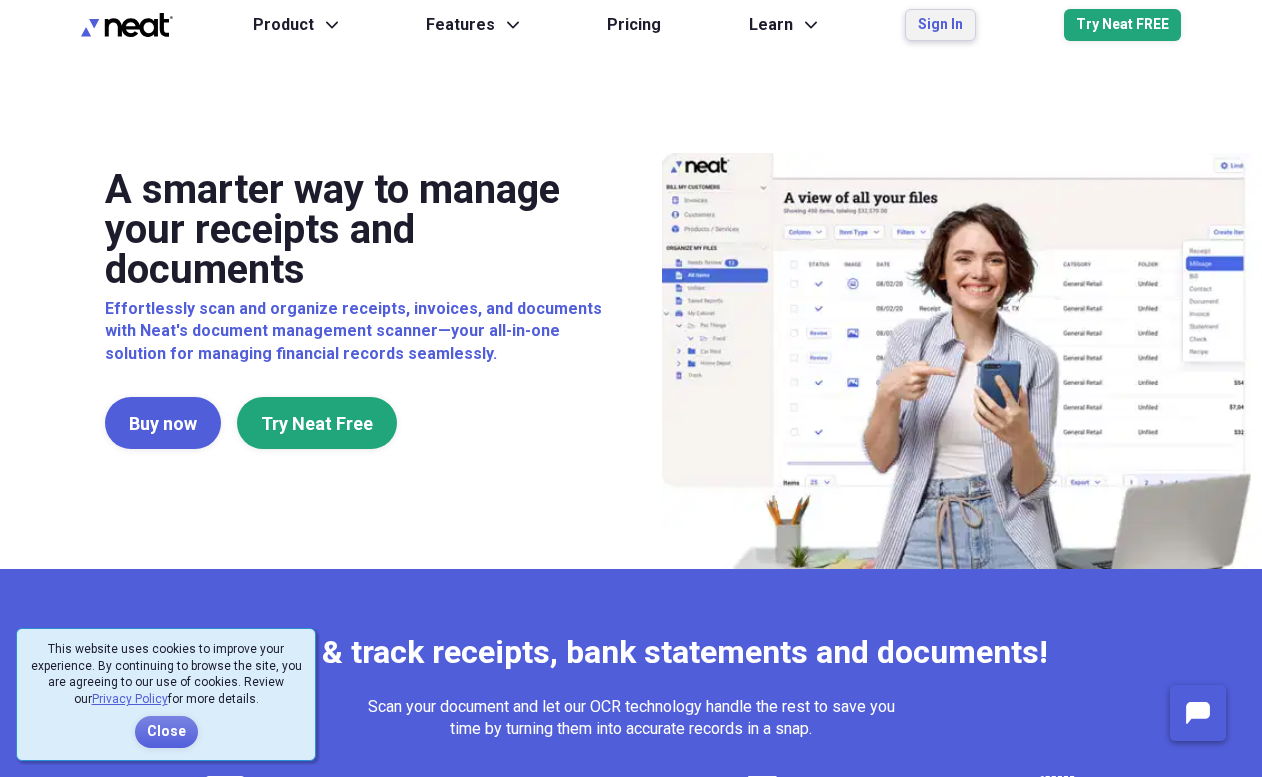 click on "Sign In" at bounding box center (940, 25) 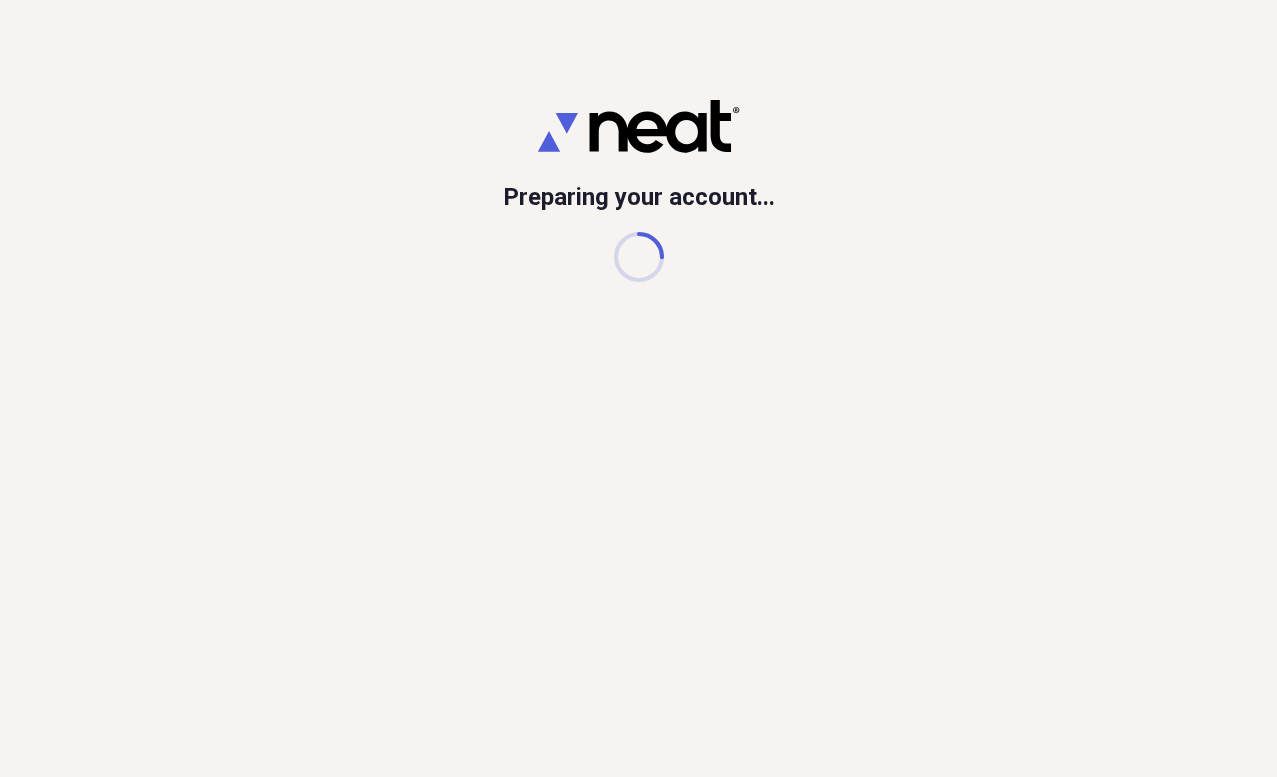 scroll, scrollTop: 0, scrollLeft: 0, axis: both 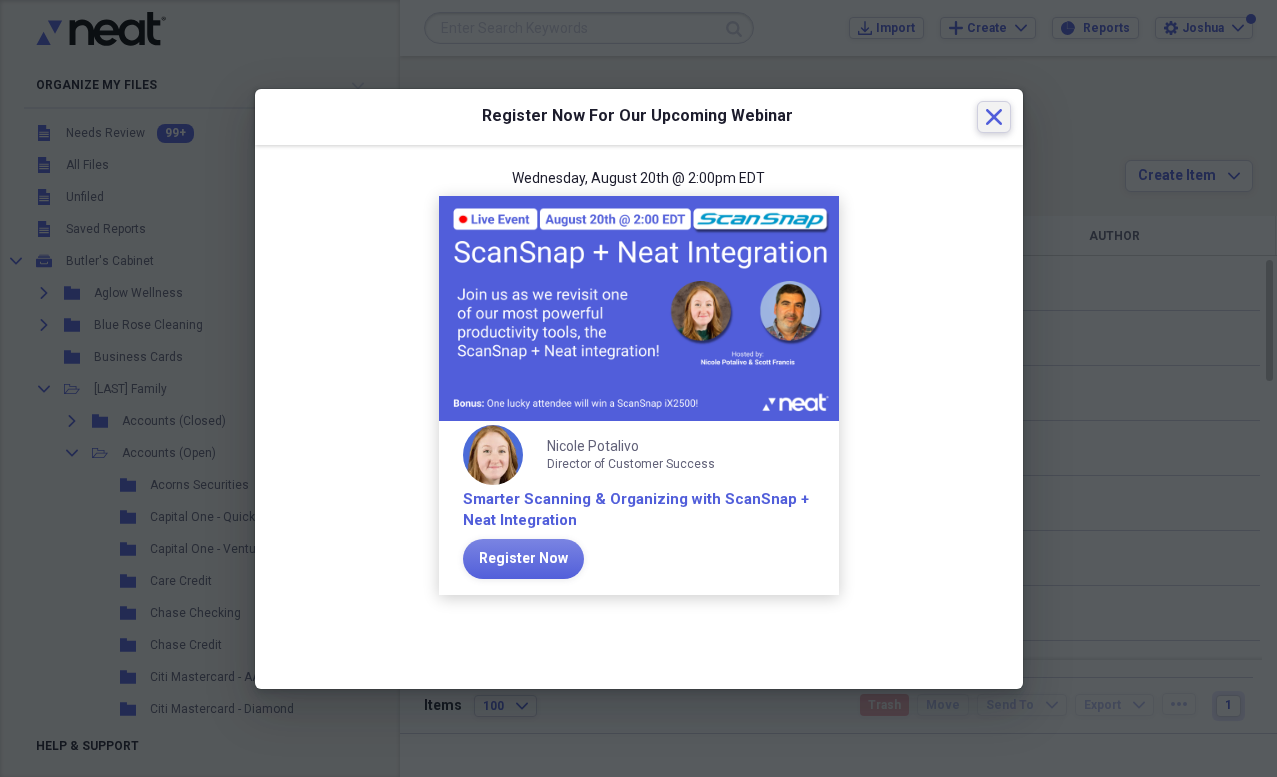 click 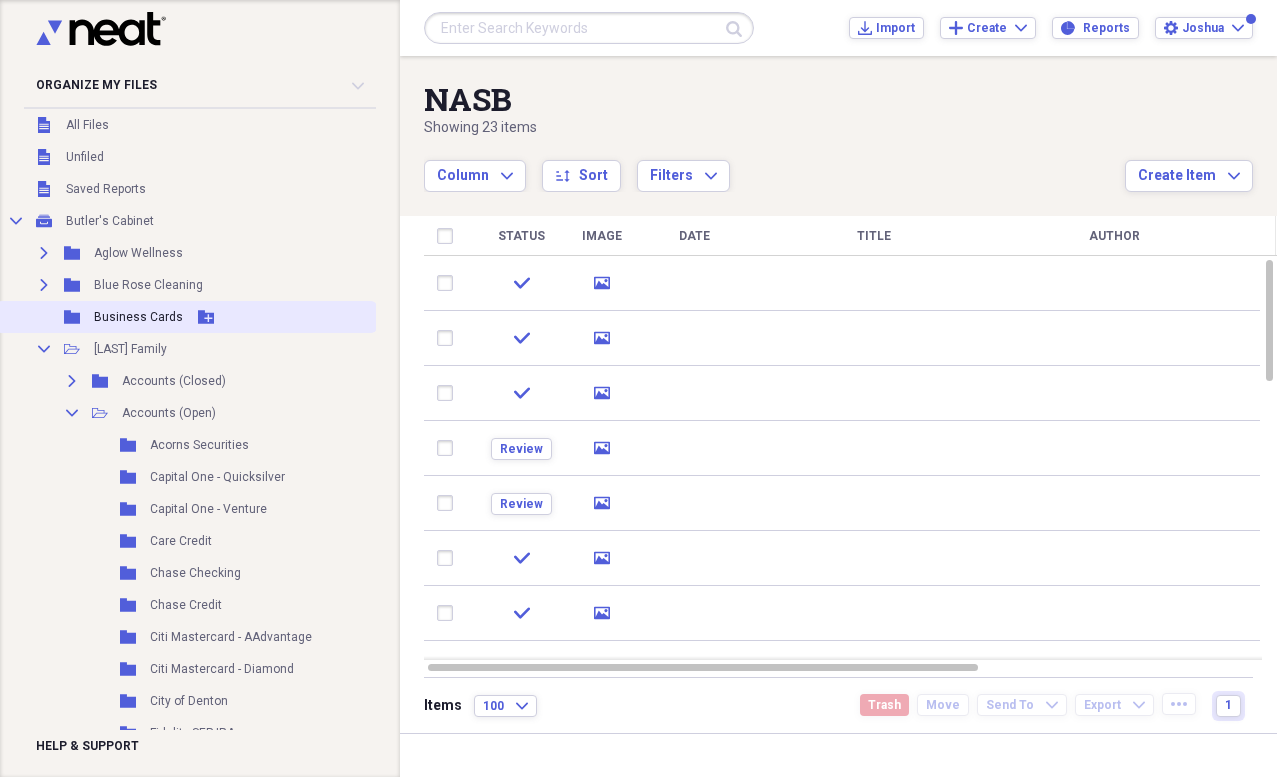 scroll, scrollTop: 60, scrollLeft: 0, axis: vertical 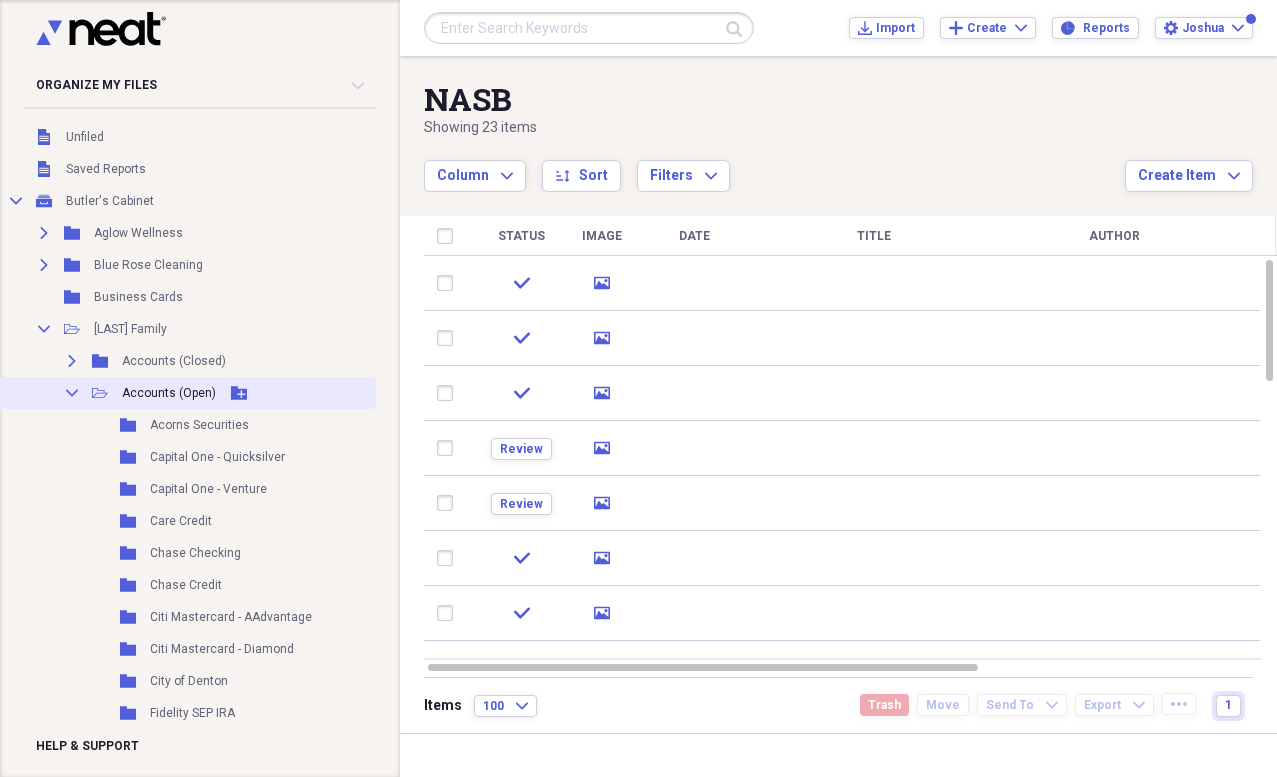 click on "Collapse" 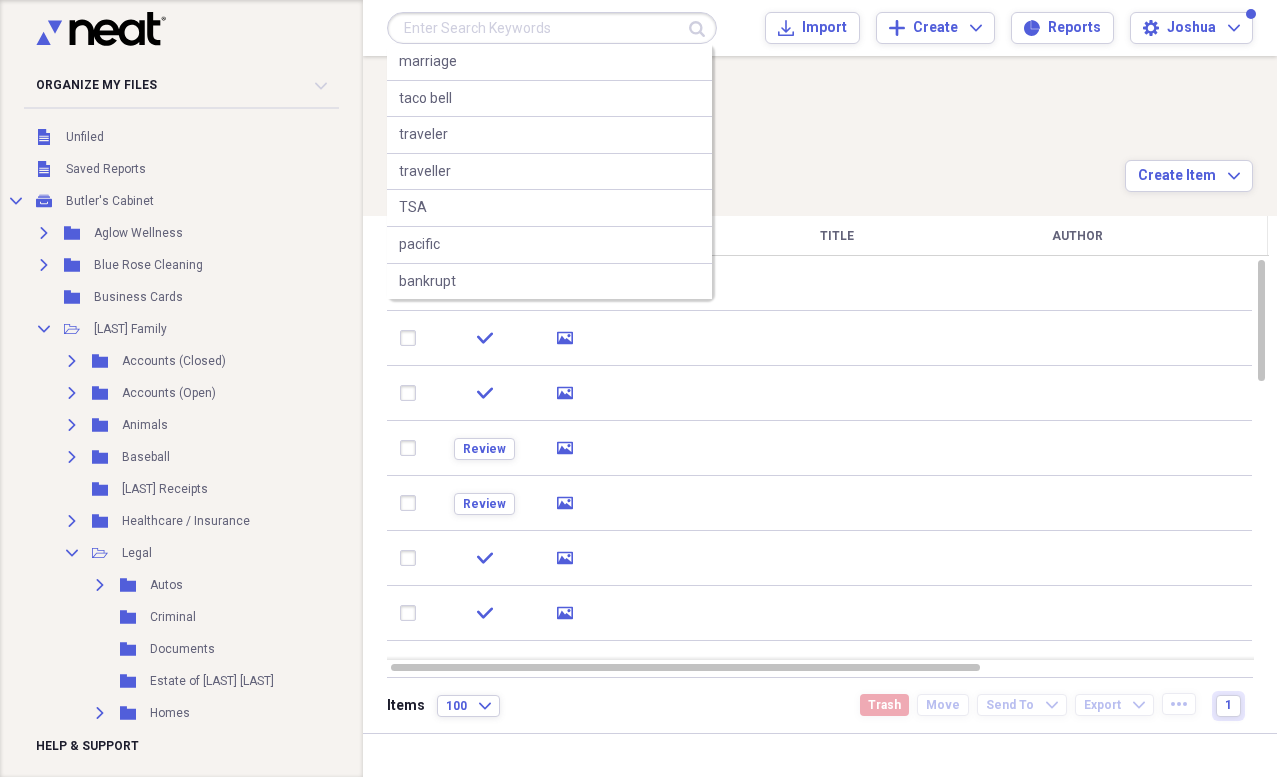 click at bounding box center [552, 28] 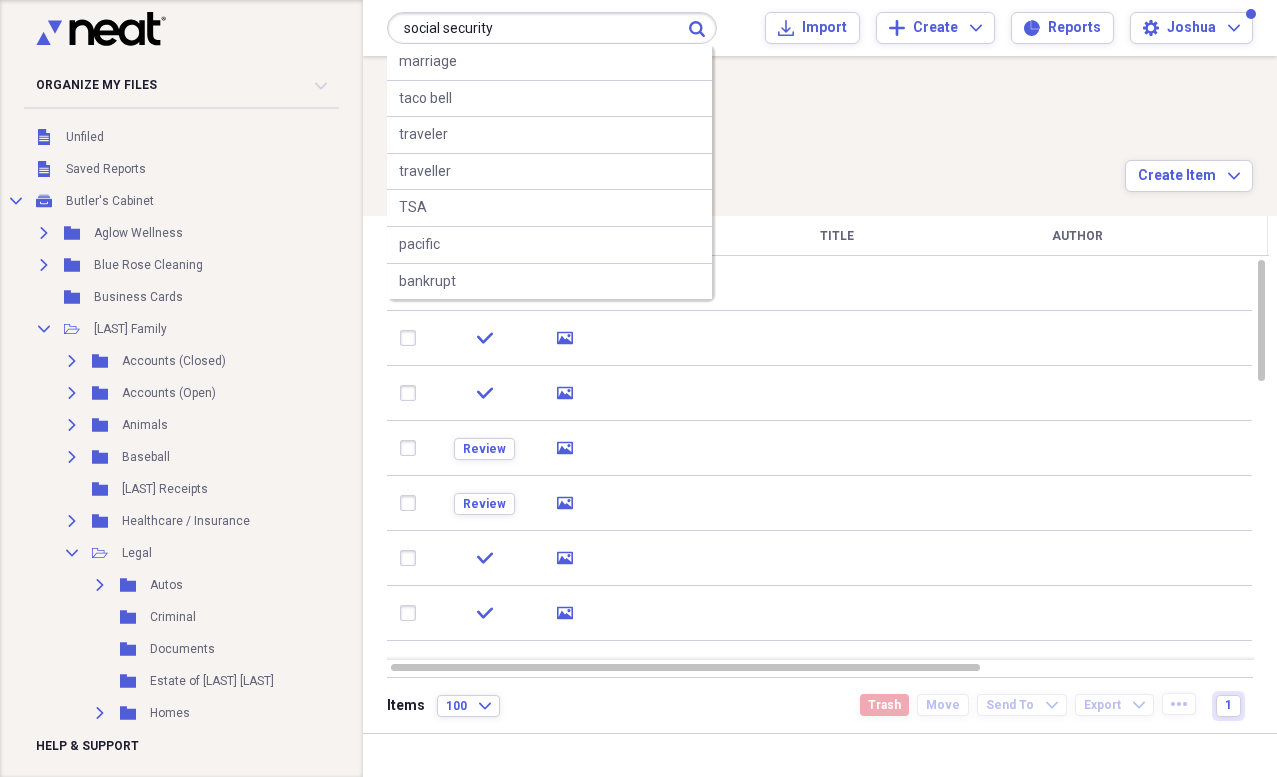 type on "social security" 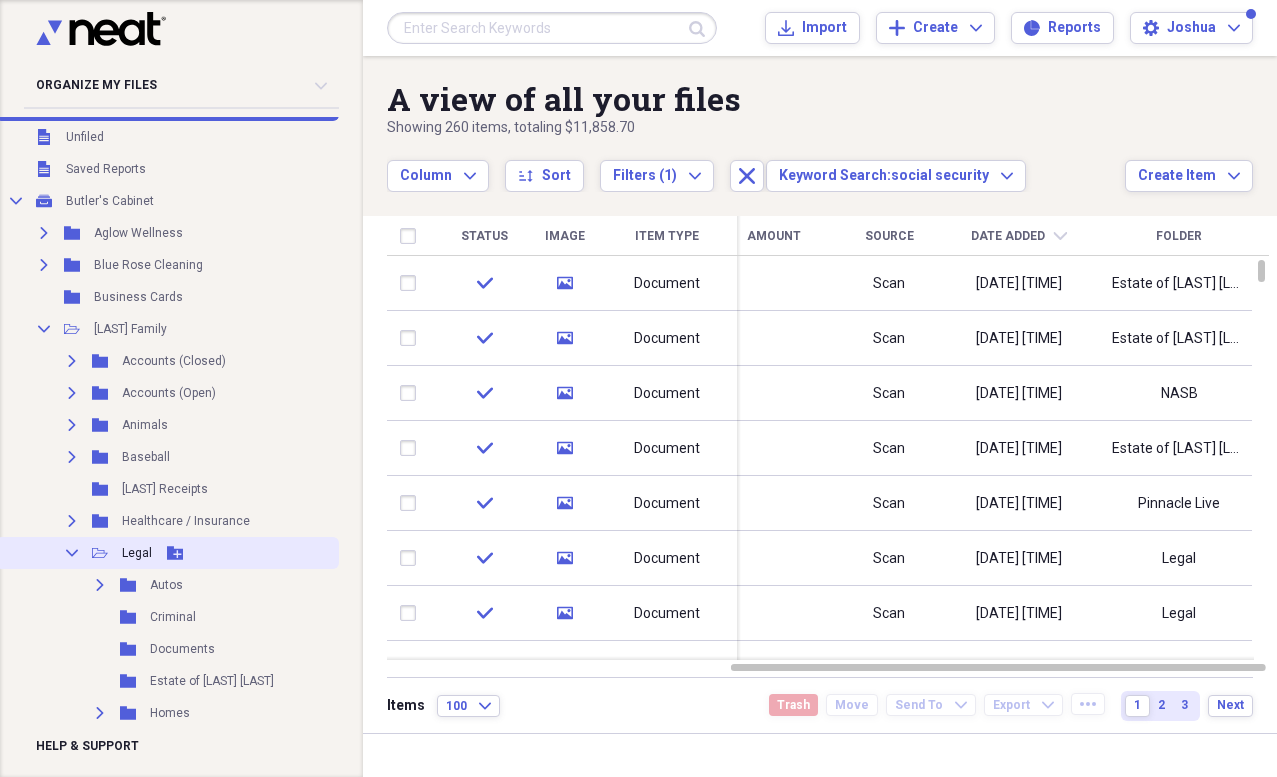 click on "Add Folder" at bounding box center [175, 553] 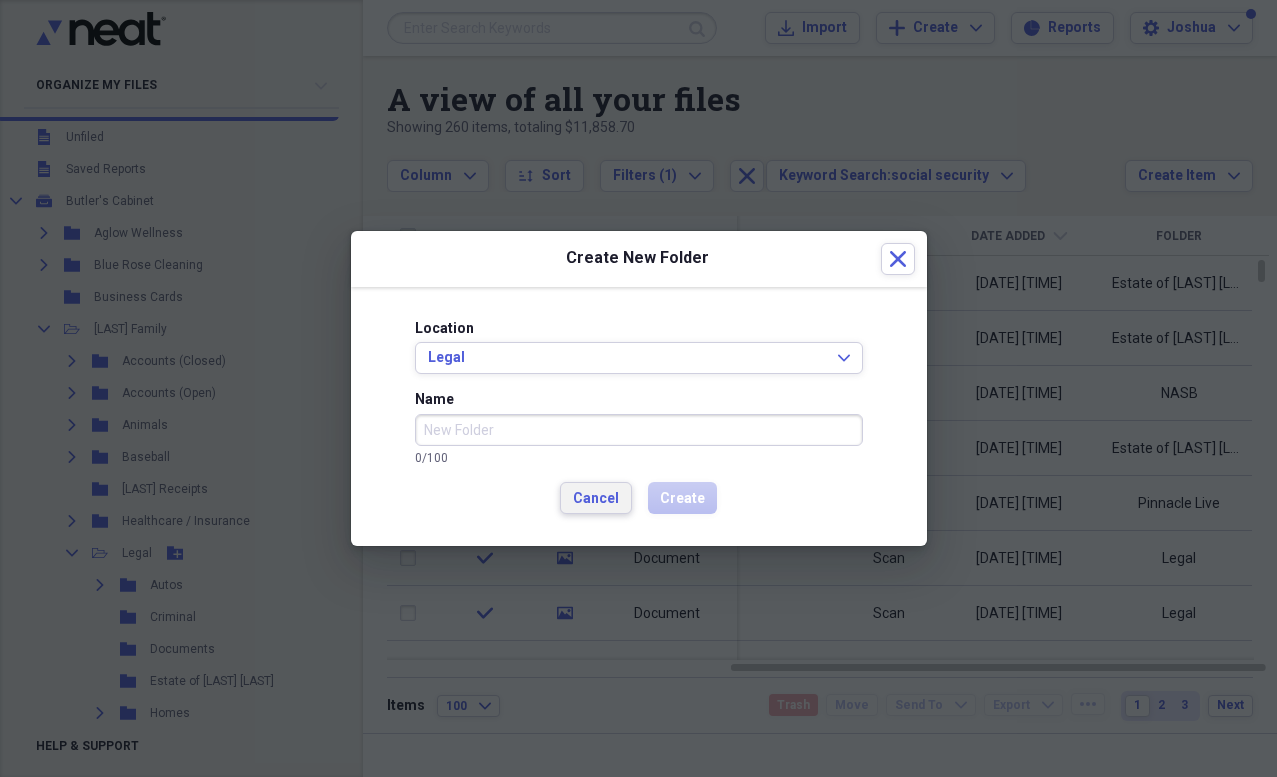 click on "Cancel" at bounding box center [596, 498] 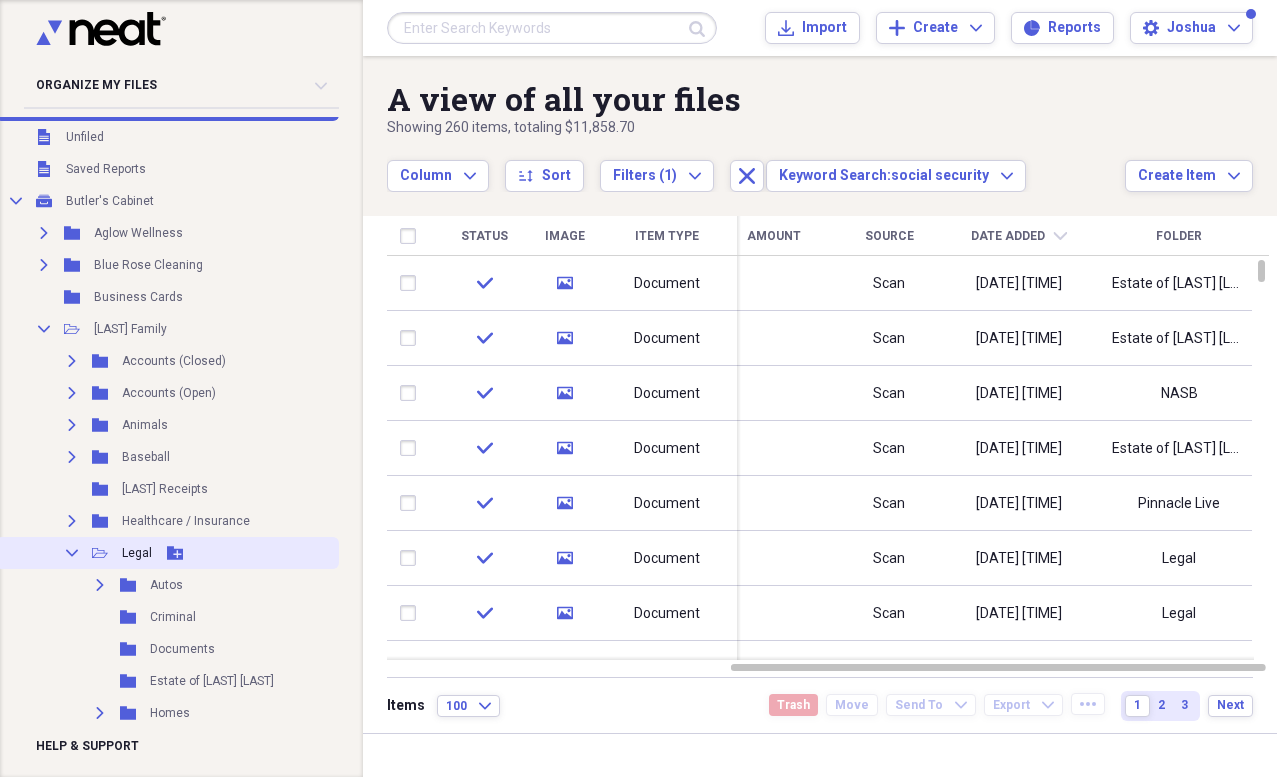click on "Legal" at bounding box center [137, 553] 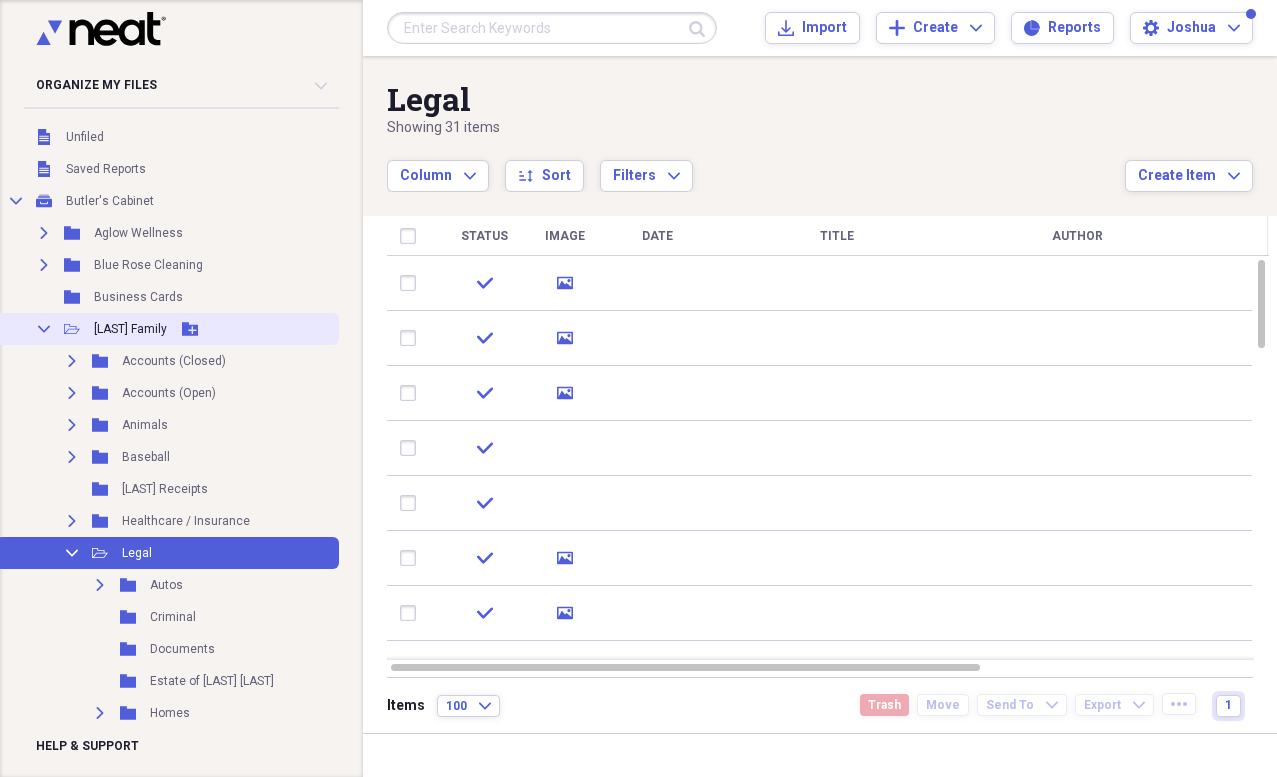 click on "Collapse Open Folder [LAST] Family Add Folder" at bounding box center [167, 329] 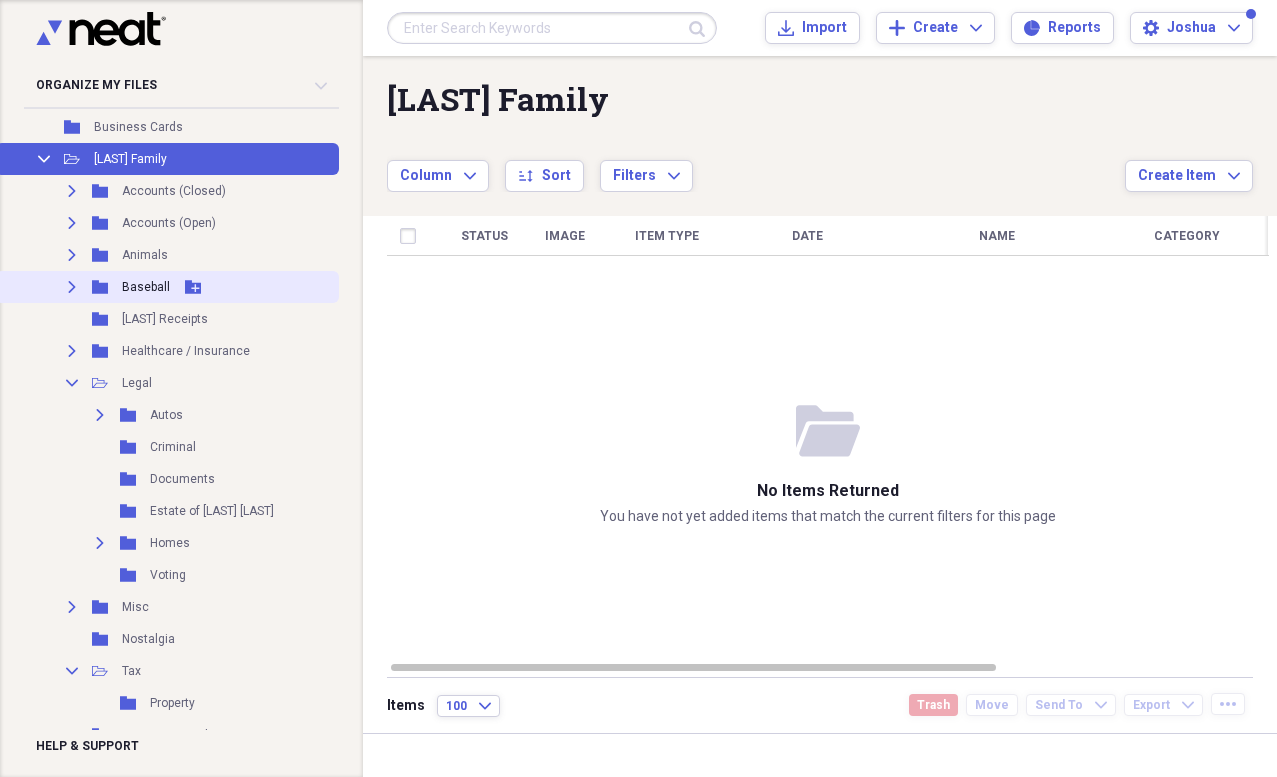 scroll, scrollTop: 234, scrollLeft: 0, axis: vertical 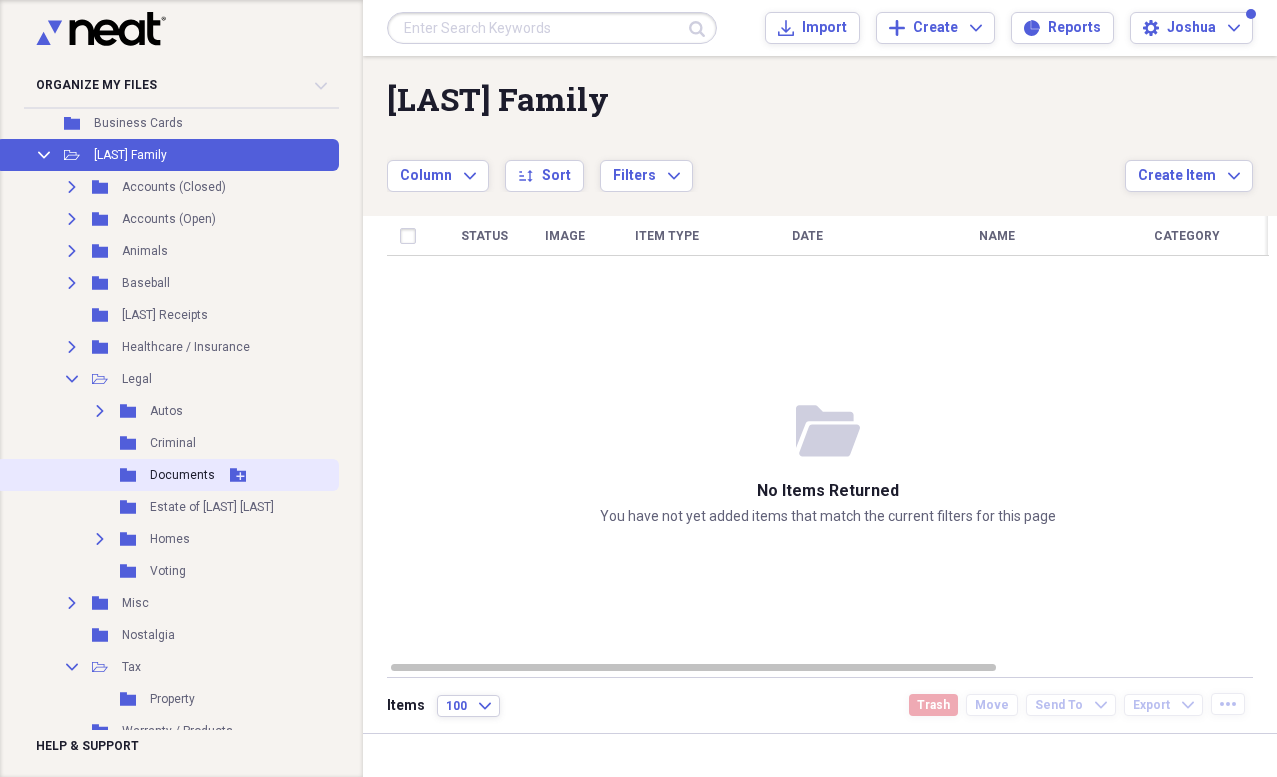 click on "Documents" at bounding box center [182, 475] 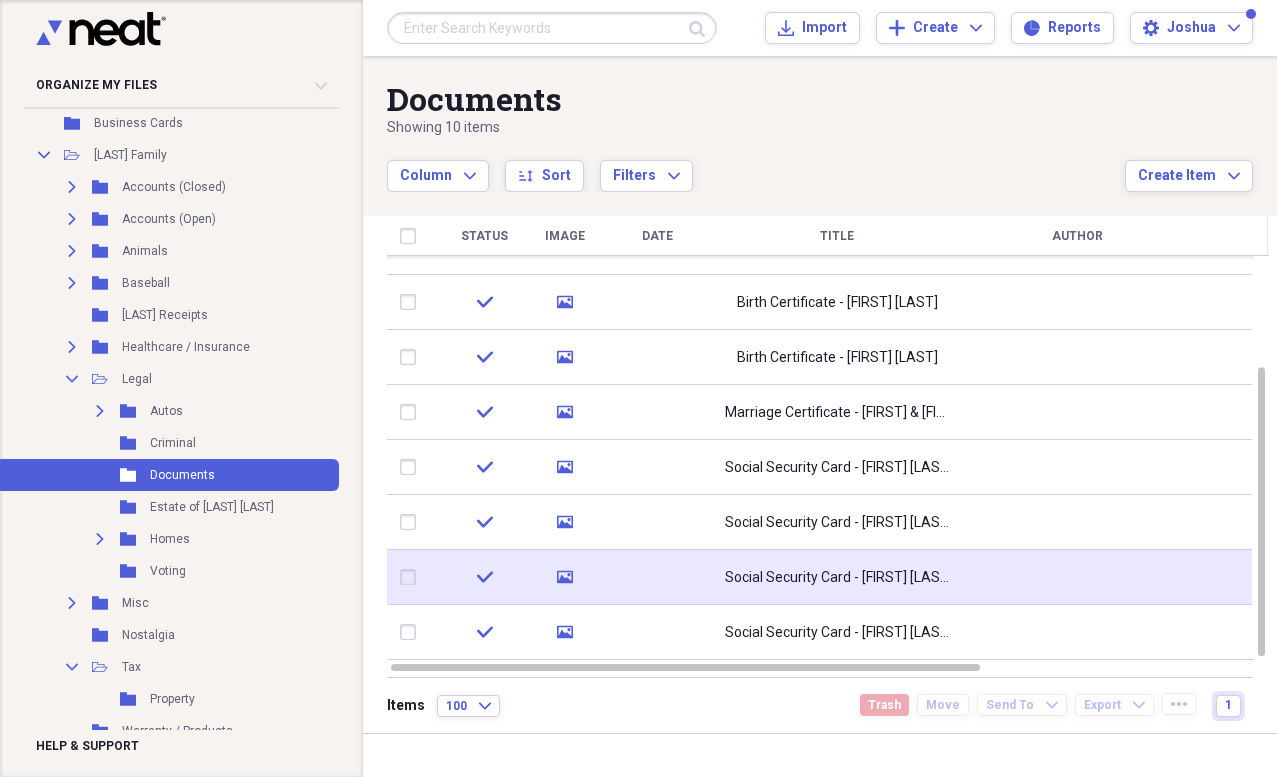 click on "Social Security Card - [FIRST] [LAST]" at bounding box center (837, 578) 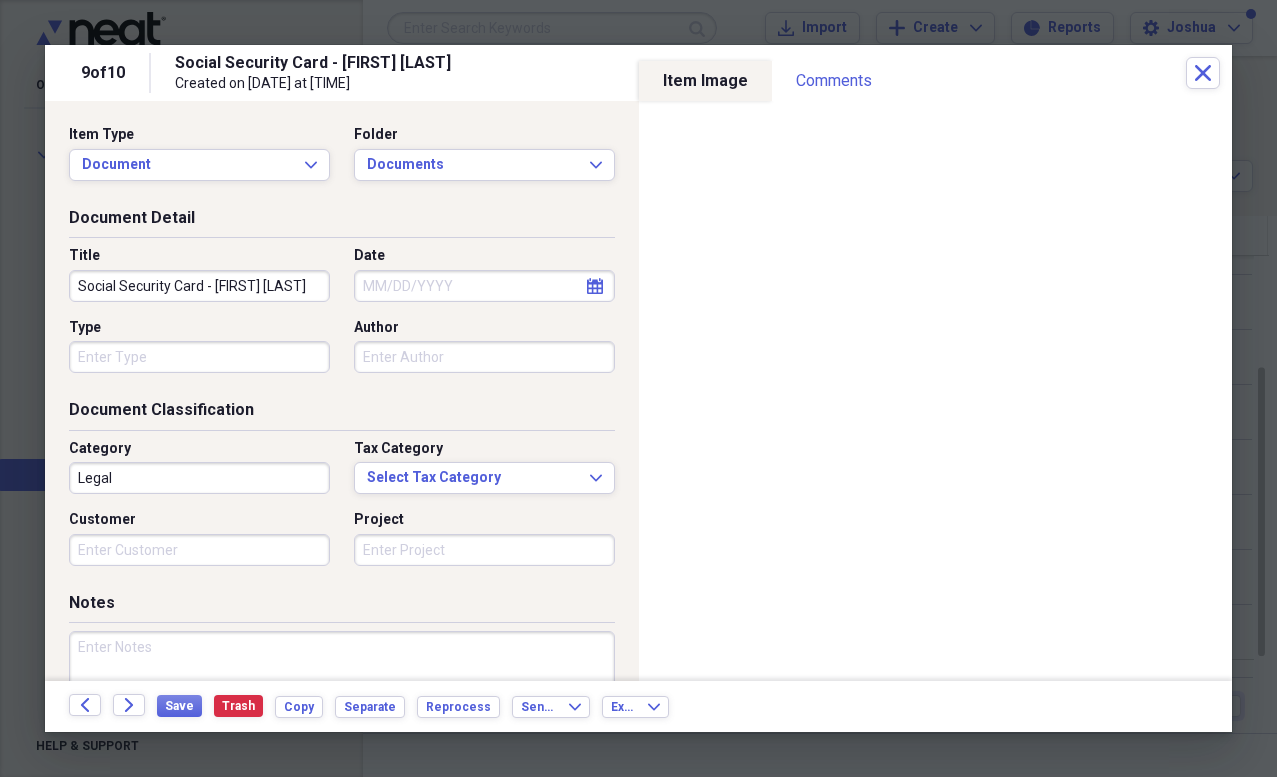 click on "Social Security Card - [FIRST] [LAST] Created on [DATE] at [TIME]" at bounding box center (680, 73) 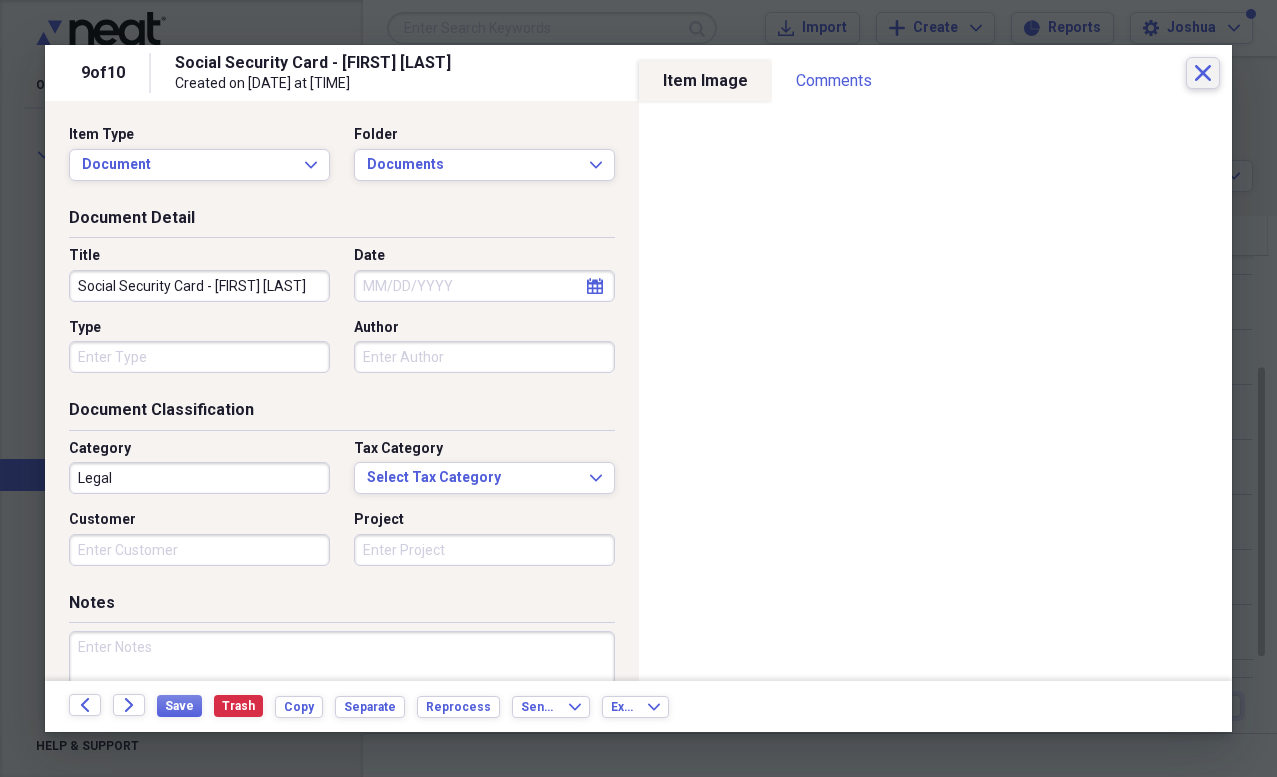 click 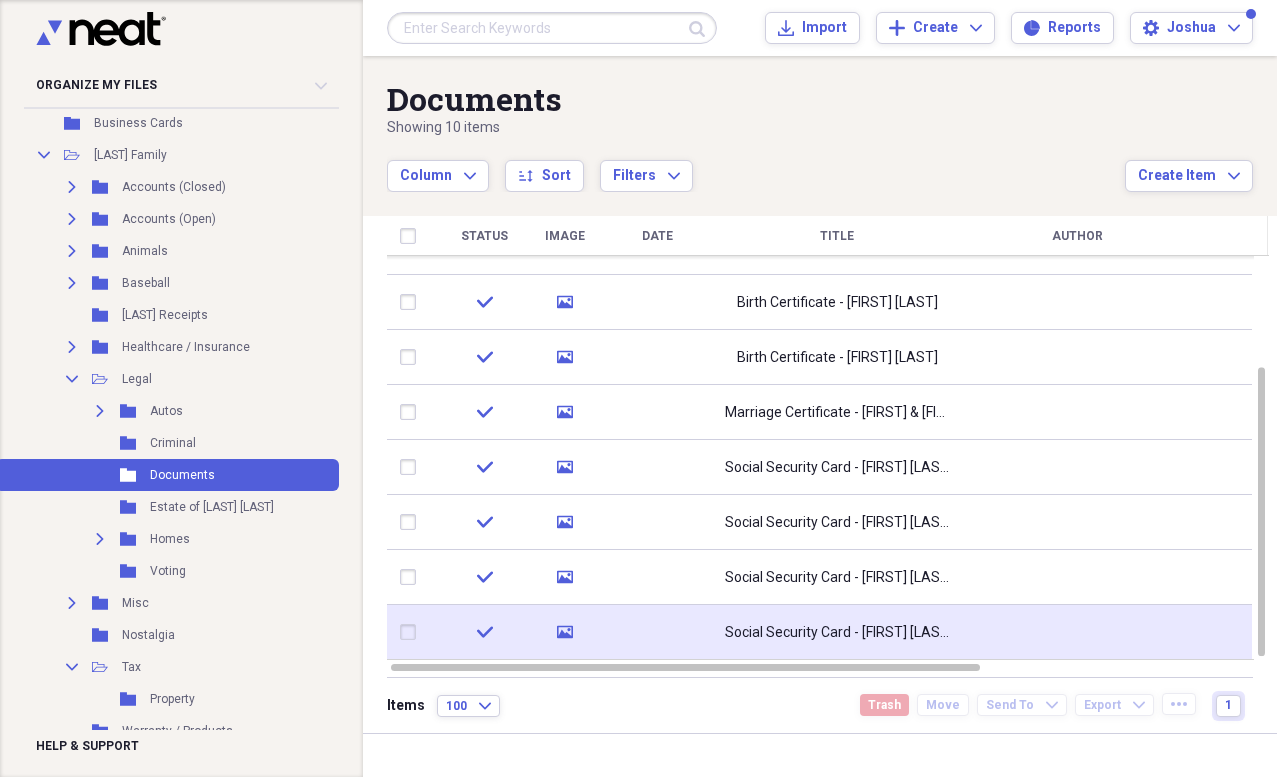 click on "Social Security Card - [FIRST] [LAST]" at bounding box center (837, 632) 